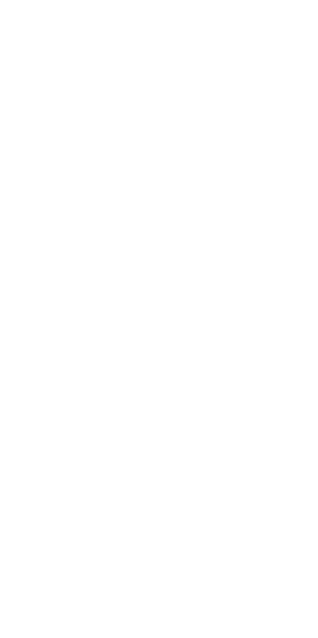 scroll, scrollTop: 0, scrollLeft: 0, axis: both 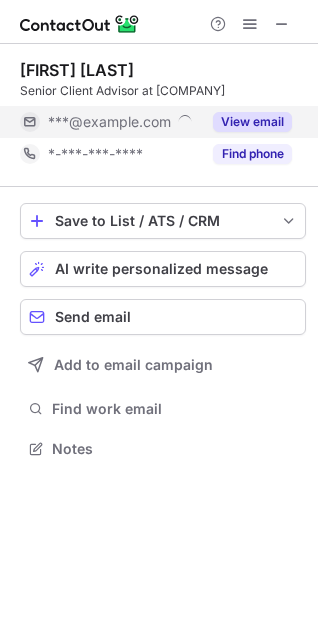 click on "View email" at bounding box center [252, 122] 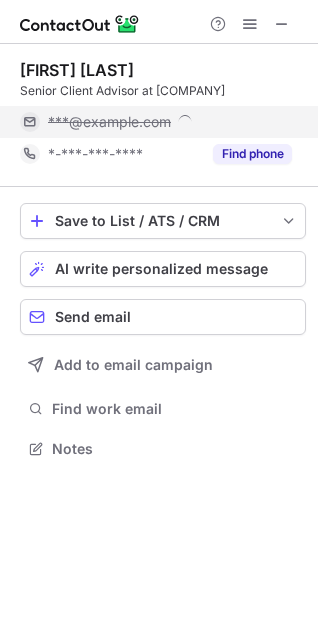 scroll, scrollTop: 10, scrollLeft: 10, axis: both 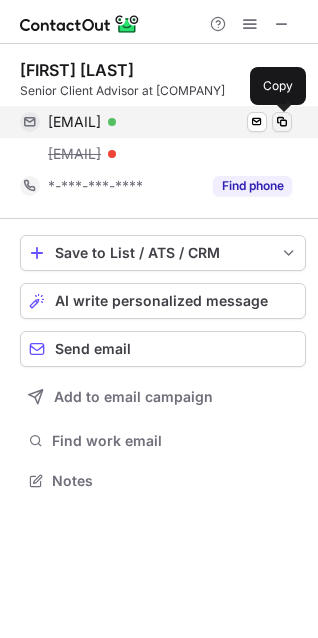 click at bounding box center [282, 122] 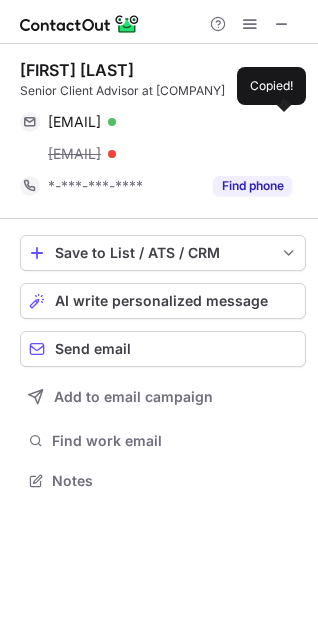 type 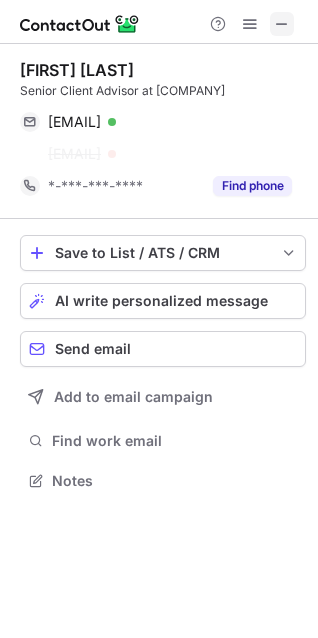 click at bounding box center (282, 24) 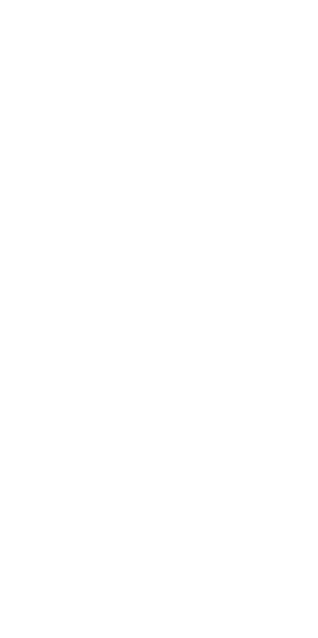 scroll, scrollTop: 0, scrollLeft: 0, axis: both 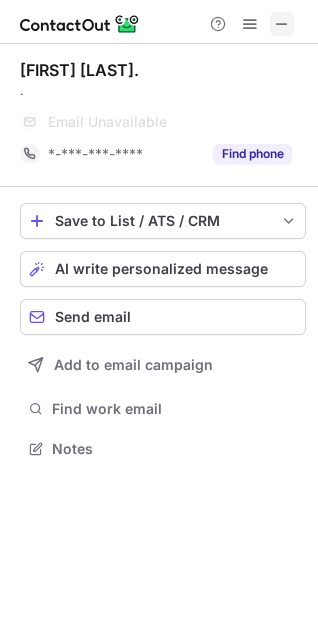 click at bounding box center (282, 24) 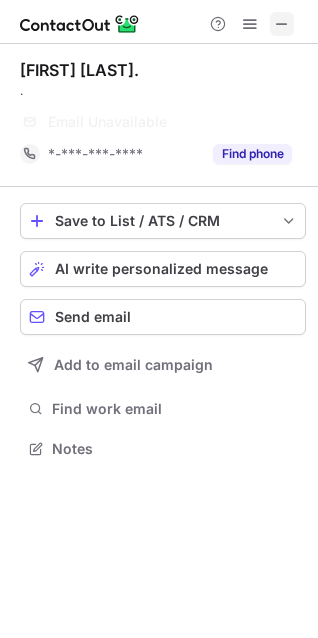 type 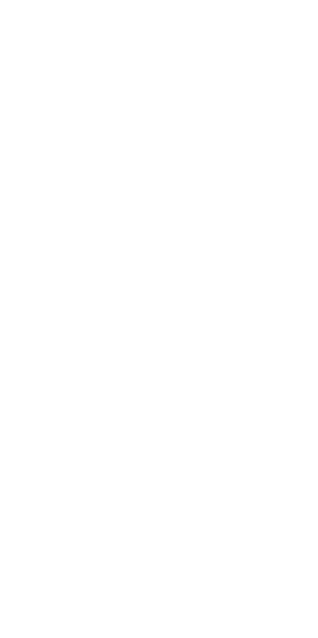 scroll, scrollTop: 0, scrollLeft: 0, axis: both 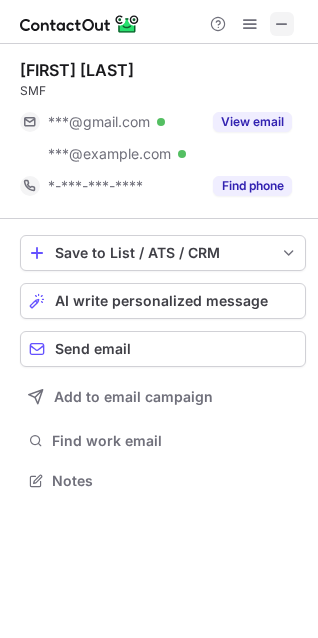 click at bounding box center (282, 24) 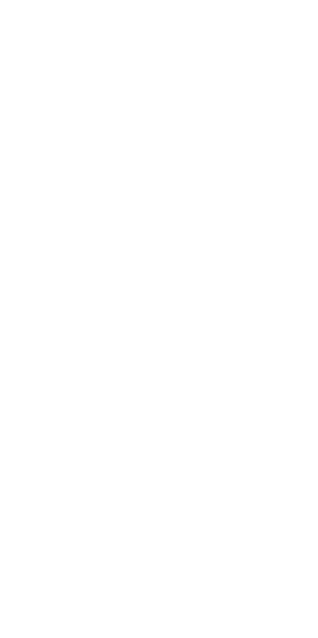 scroll, scrollTop: 0, scrollLeft: 0, axis: both 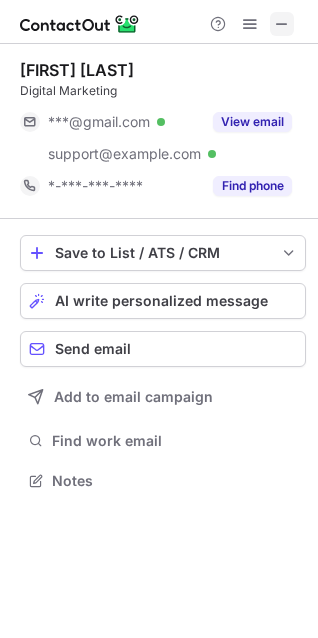 click at bounding box center (282, 24) 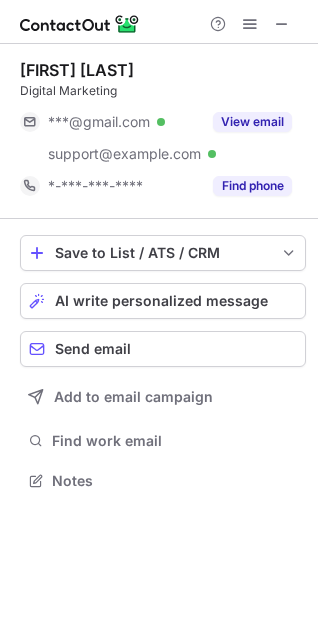 type 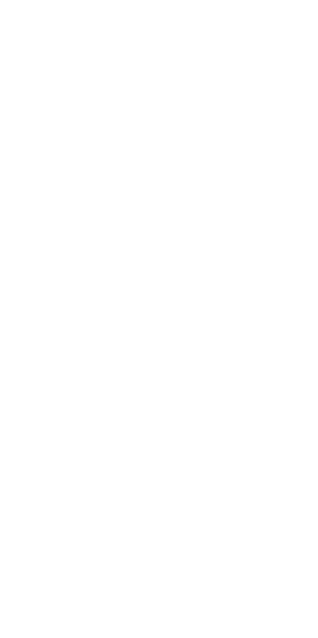 scroll, scrollTop: 0, scrollLeft: 0, axis: both 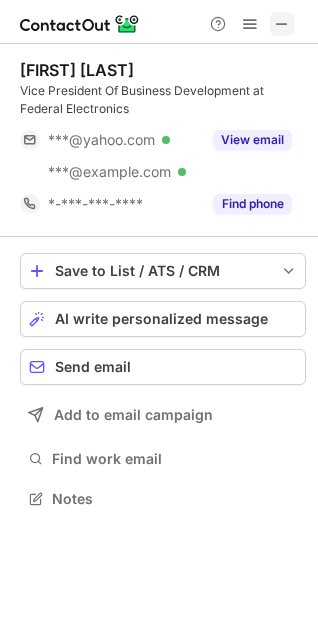 click at bounding box center [282, 24] 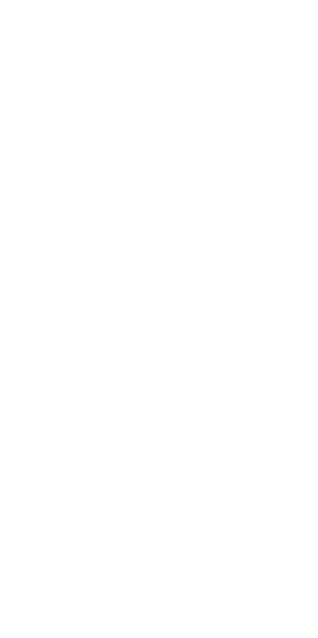 scroll, scrollTop: 0, scrollLeft: 0, axis: both 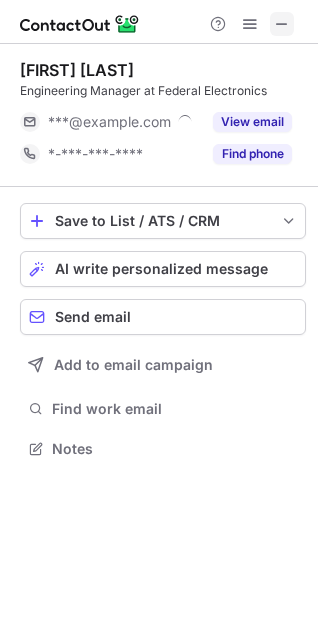 click at bounding box center (282, 24) 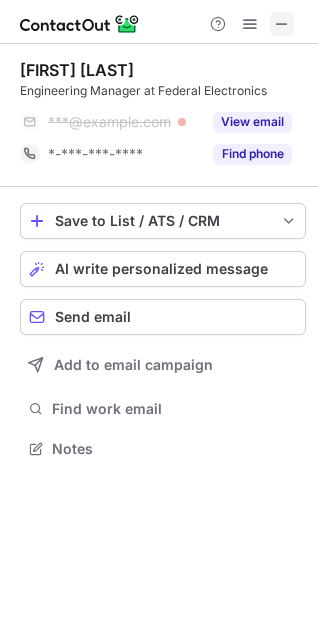 click at bounding box center [282, 24] 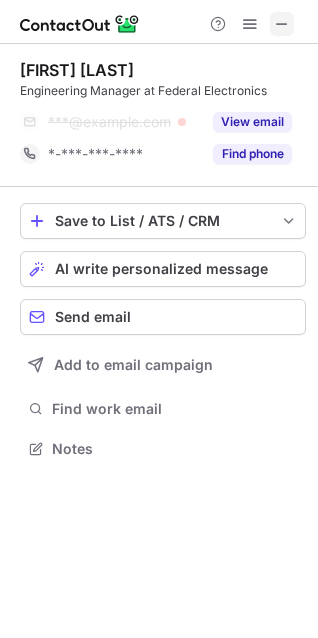 type 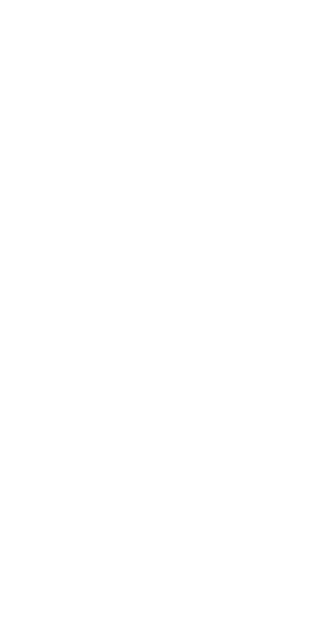 scroll, scrollTop: 0, scrollLeft: 0, axis: both 